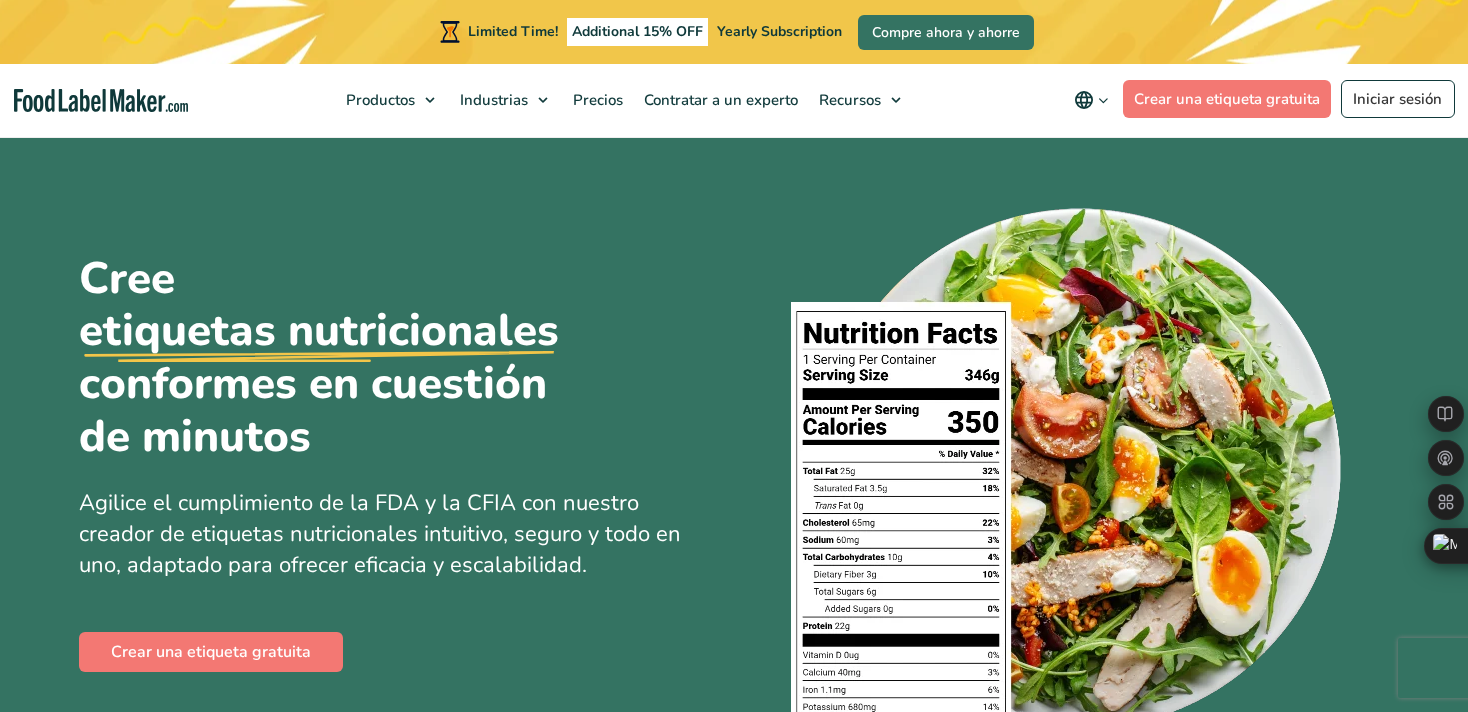 scroll, scrollTop: 500, scrollLeft: 0, axis: vertical 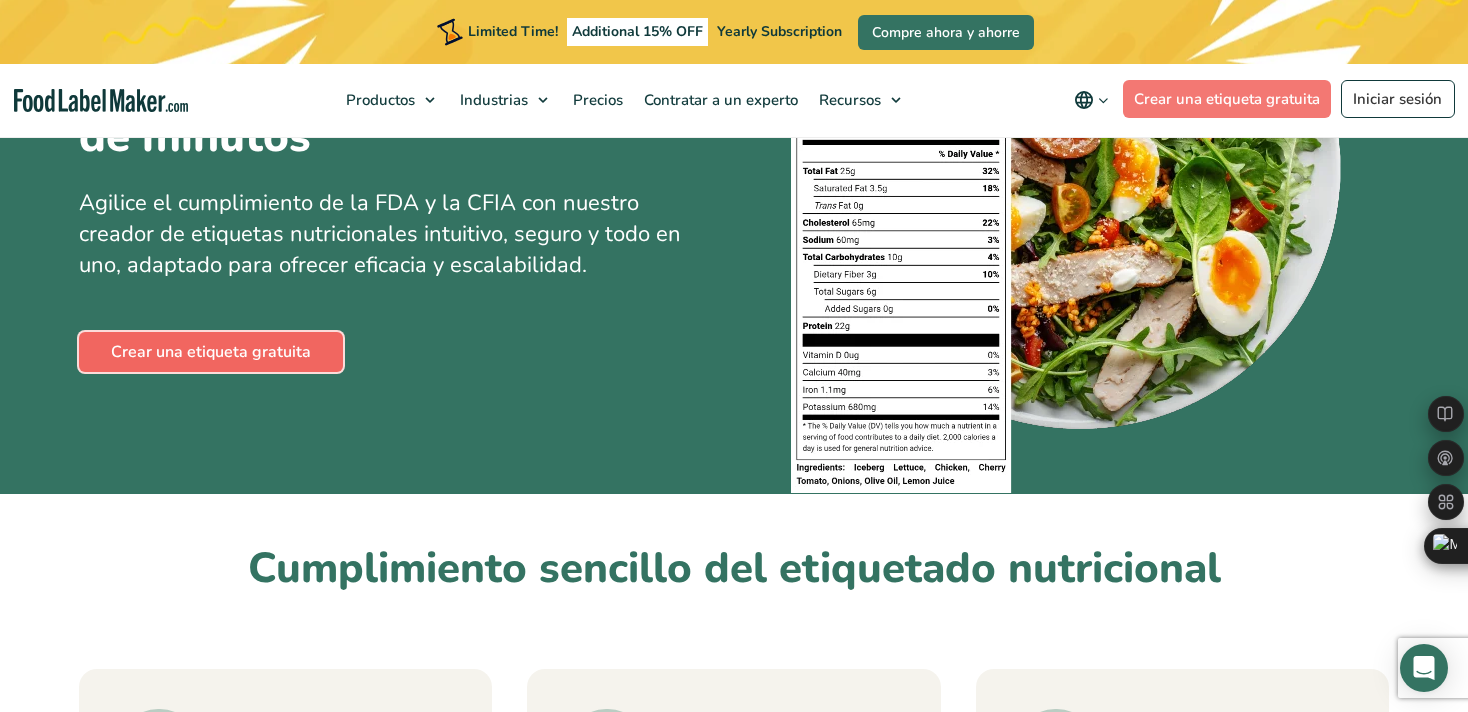 click on "Crear una etiqueta gratuita" at bounding box center [211, 352] 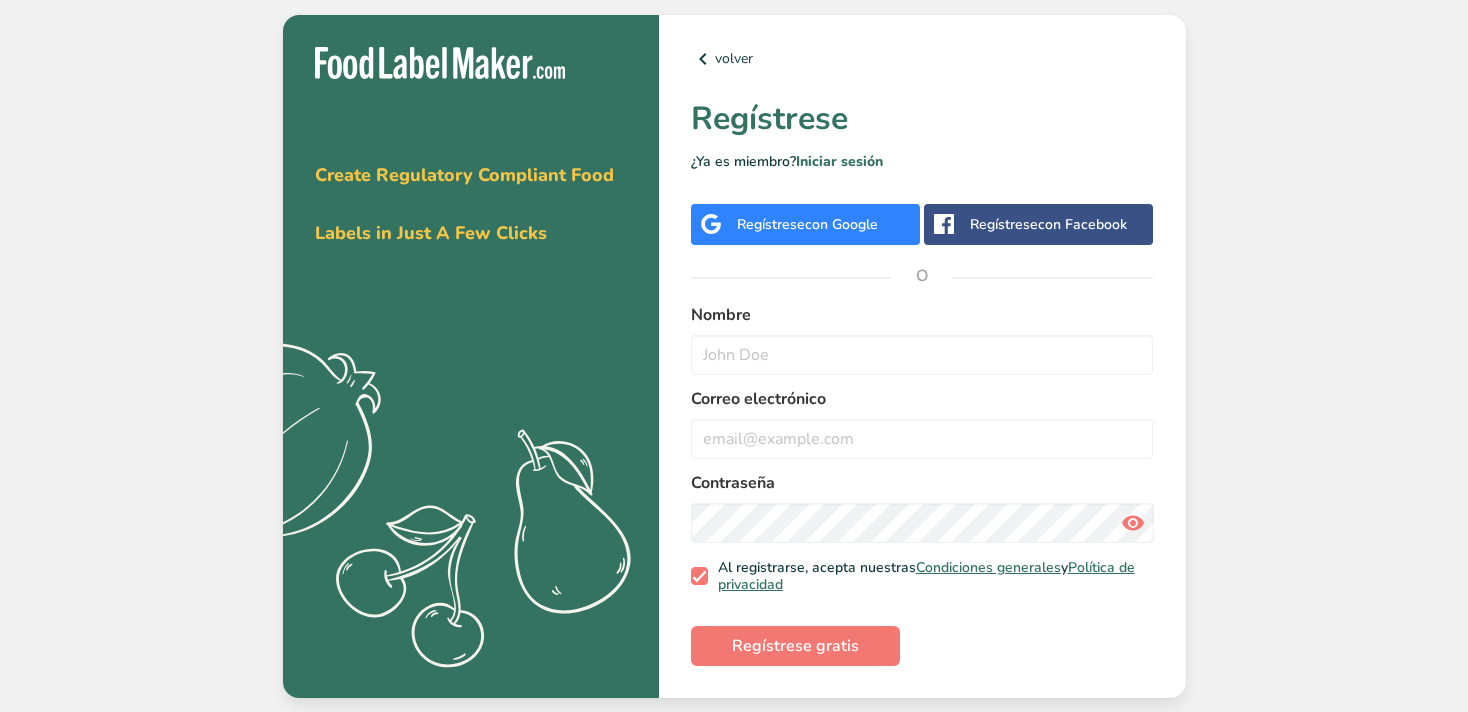 scroll, scrollTop: 0, scrollLeft: 0, axis: both 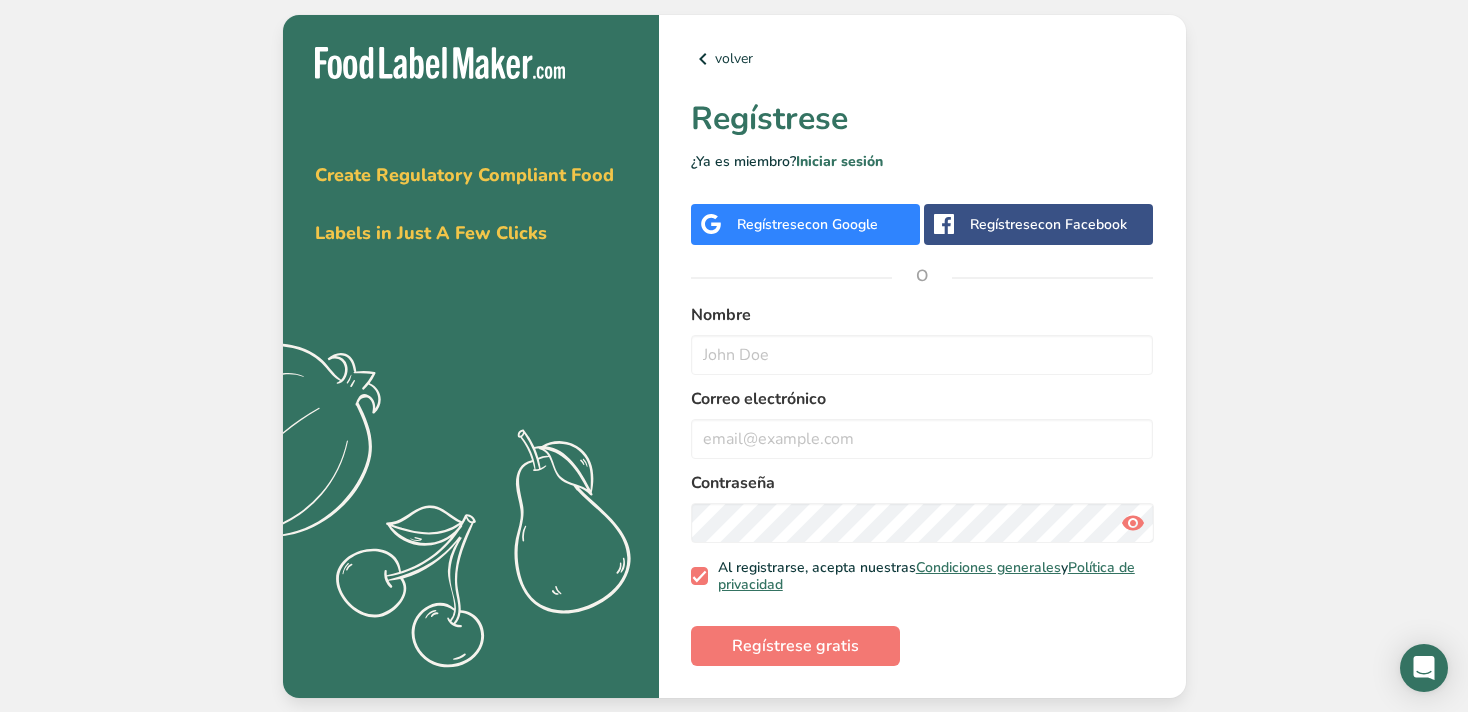 click on "volver
Regístrese
¿Ya es miembro?
Iniciar sesión
Regístrese  con Google
Regístrese  con Facebook   O   Nombre   Correo electrónico   Contraseña
Al registrarse, acepta nuestras
Condiciones generales
y
Política de privacidad
Regístrese gratis" at bounding box center [922, 356] 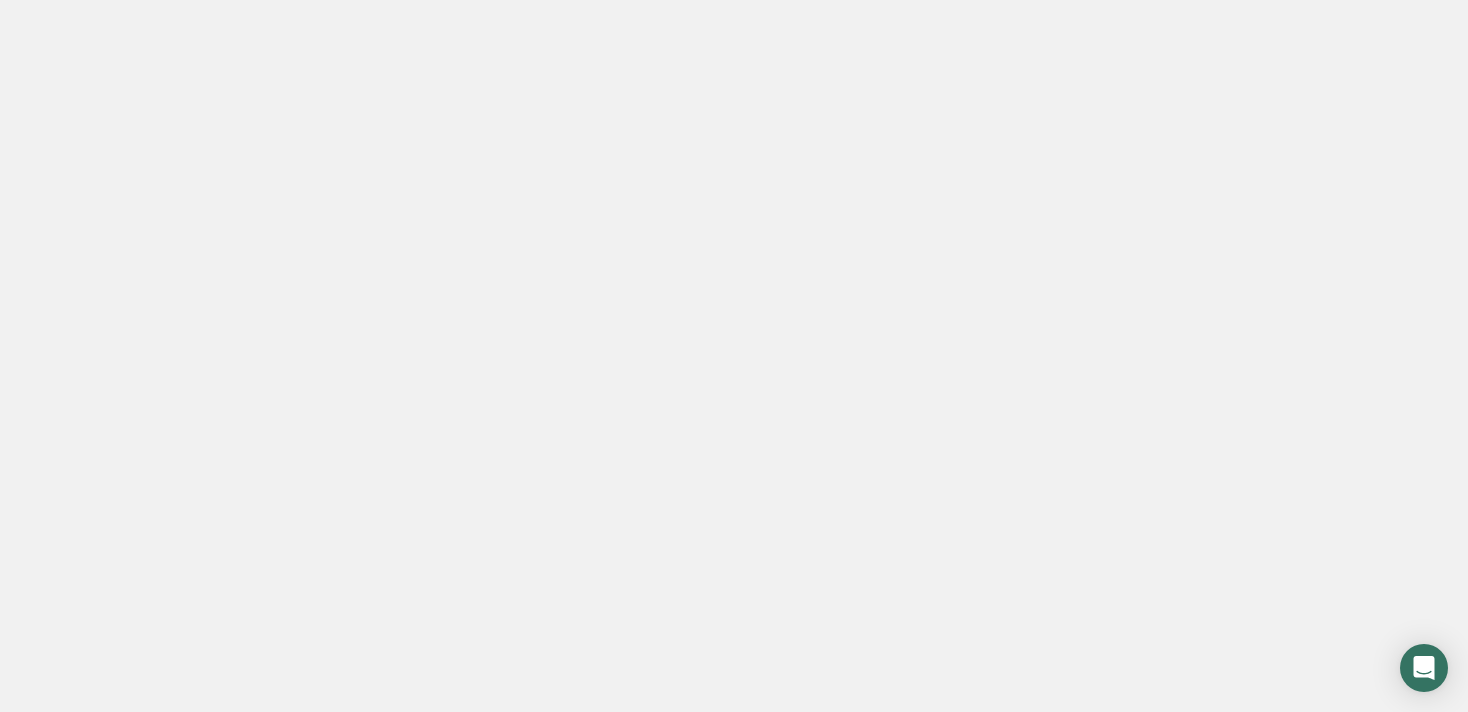 scroll, scrollTop: 0, scrollLeft: 0, axis: both 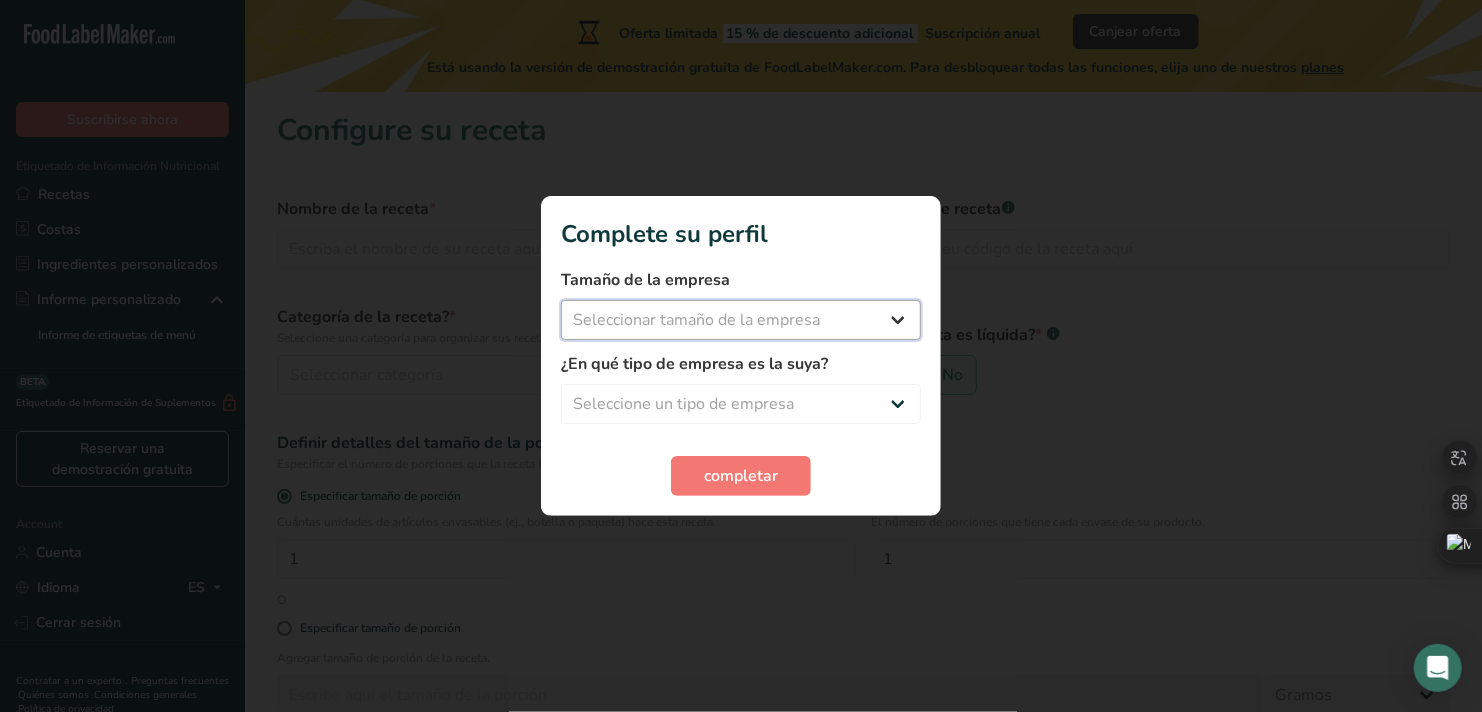 click on "Seleccionar tamaño de la empresa
Menos de 10 empleados
De 10 a 50 empleados
De 51 a 500 empleados
Más de 500 empleados" at bounding box center [741, 320] 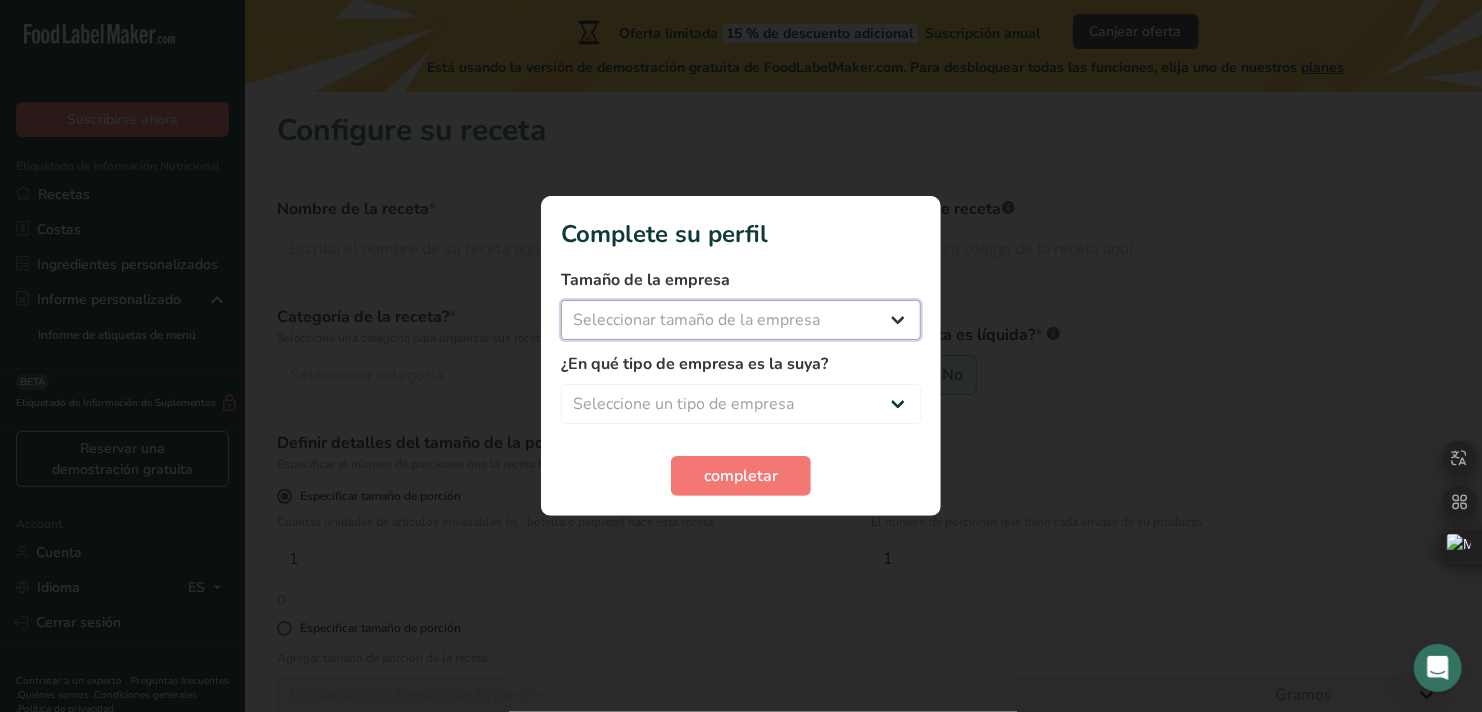 select on "1" 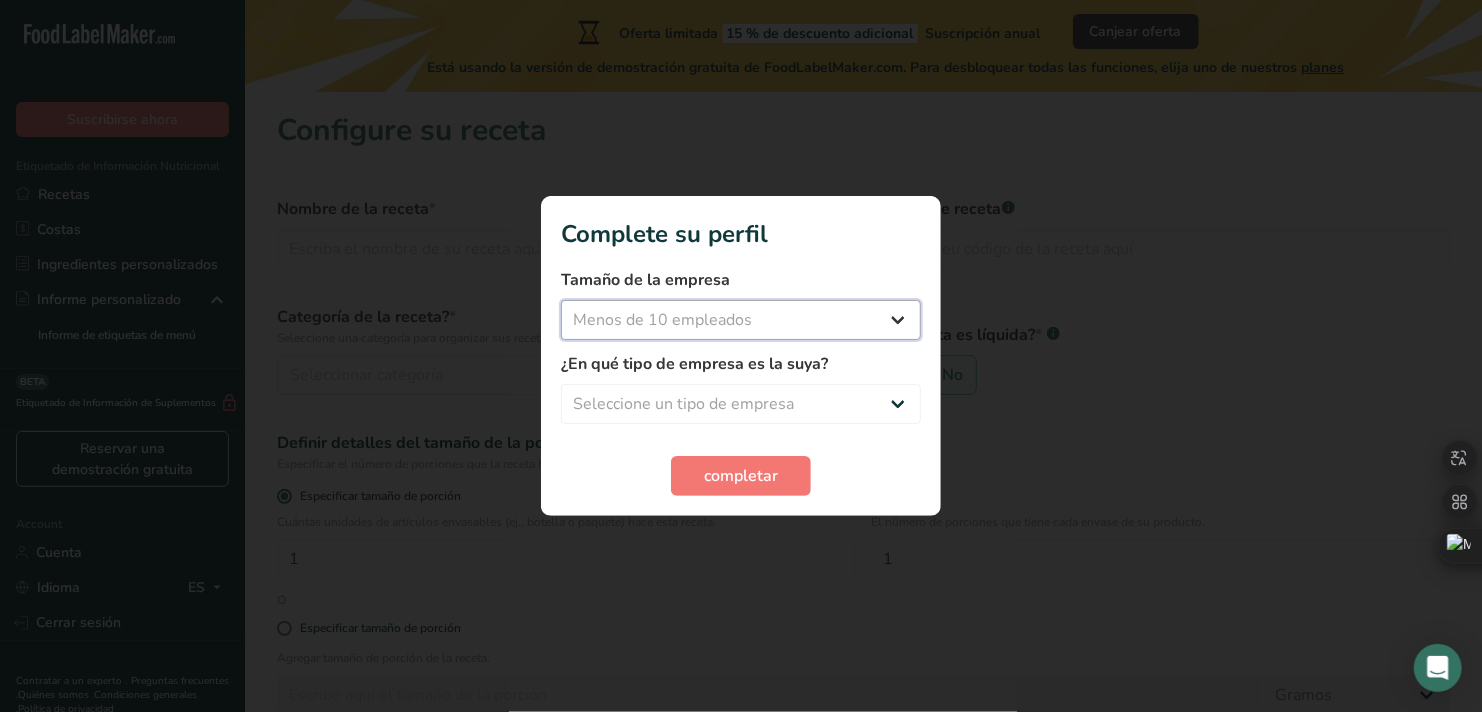 click on "Seleccionar tamaño de la empresa
Menos de 10 empleados
De 10 a 50 empleados
De 51 a 500 empleados
Más de 500 empleados" at bounding box center [741, 320] 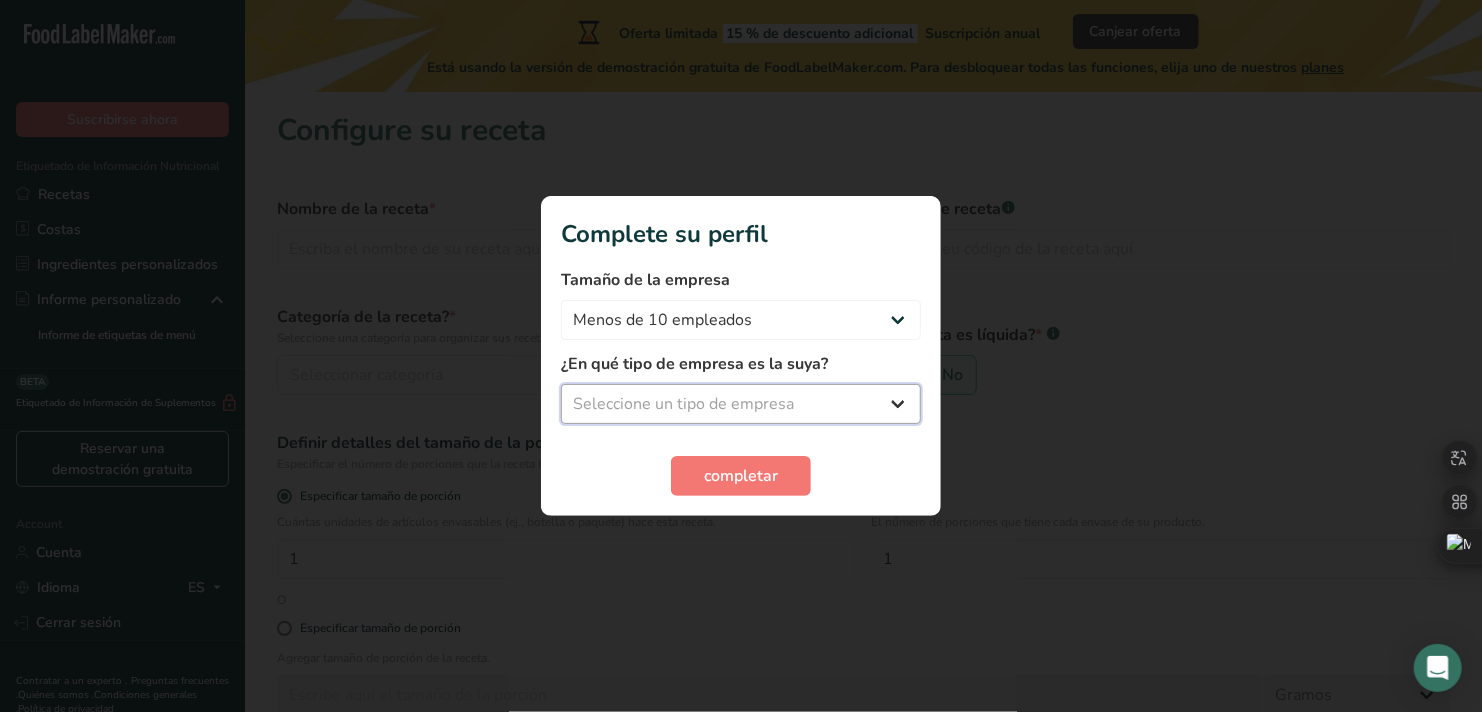 click on "Seleccione un tipo de empresa
Fabricante de alimentos envasados
Restaurante y cafetería
Panadería
Empresa de comidas preparadas y cáterin
Nutricionista
Bloguero gastronómico
Entrenador personal
Otro" at bounding box center [741, 404] 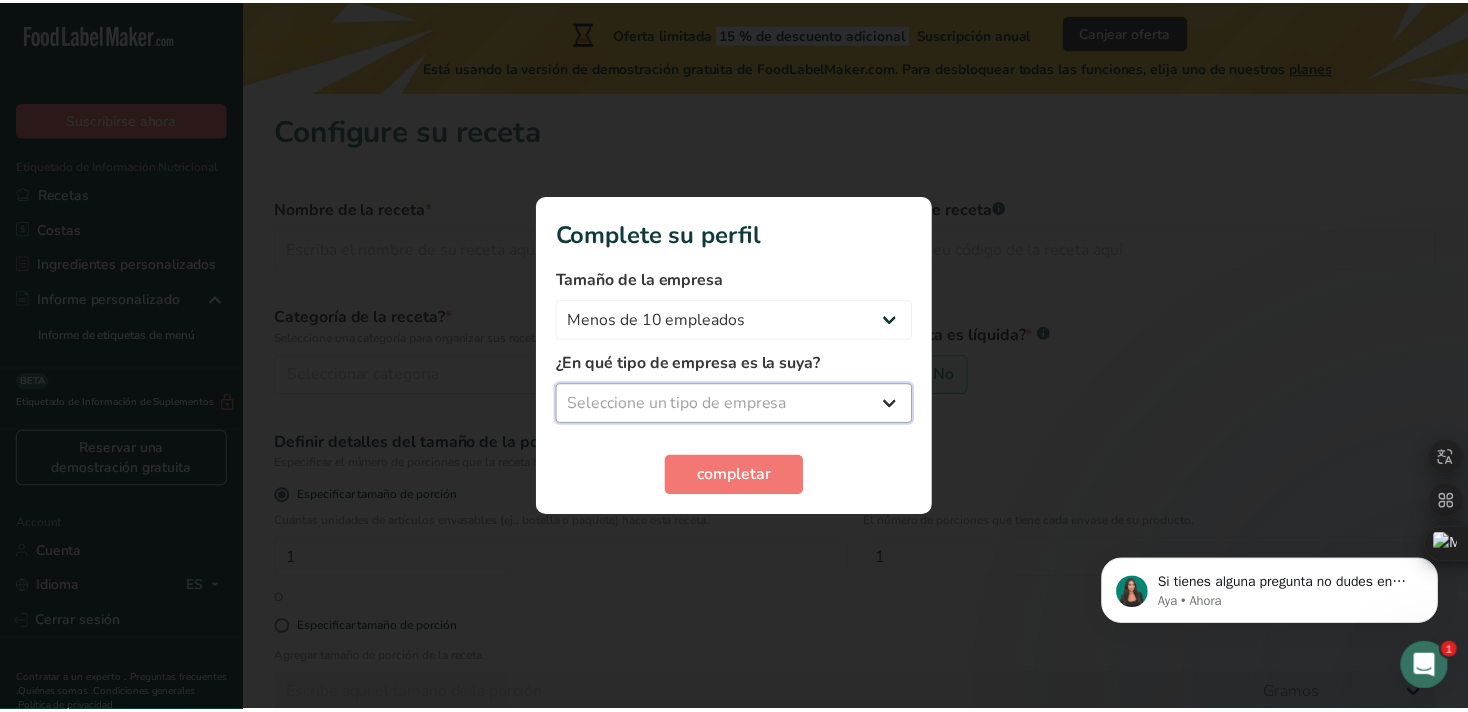 scroll, scrollTop: 0, scrollLeft: 0, axis: both 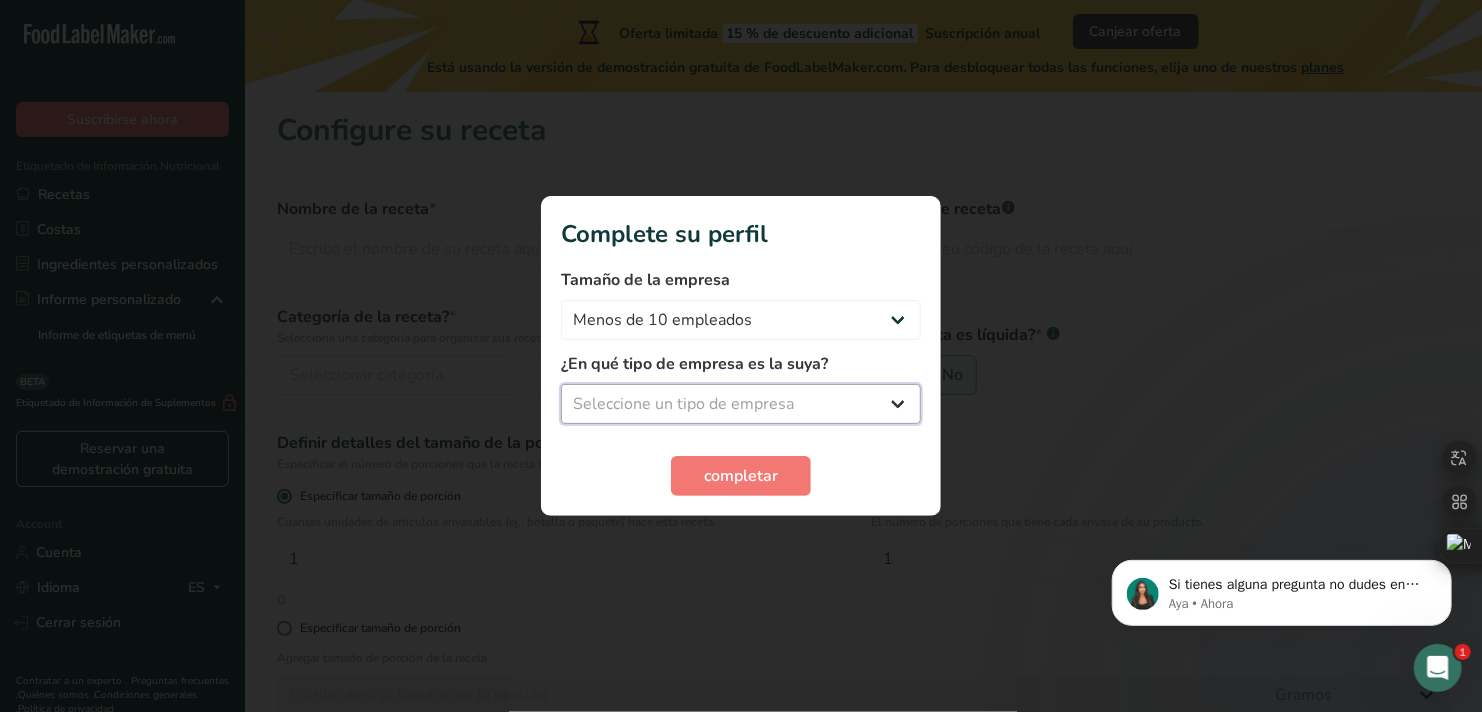 select on "8" 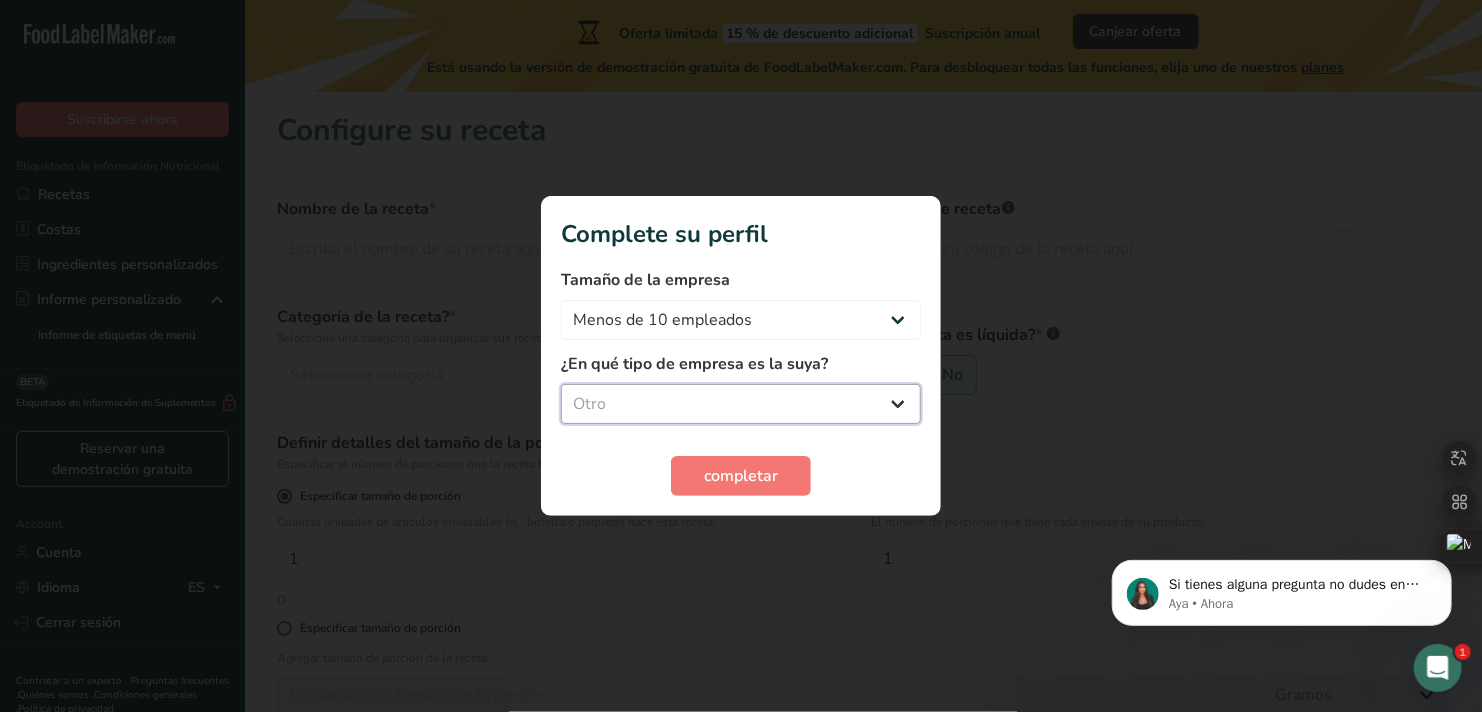 click on "Seleccione un tipo de empresa
Fabricante de alimentos envasados
Restaurante y cafetería
Panadería
Empresa de comidas preparadas y cáterin
Nutricionista
Bloguero gastronómico
Entrenador personal
Otro" at bounding box center [741, 404] 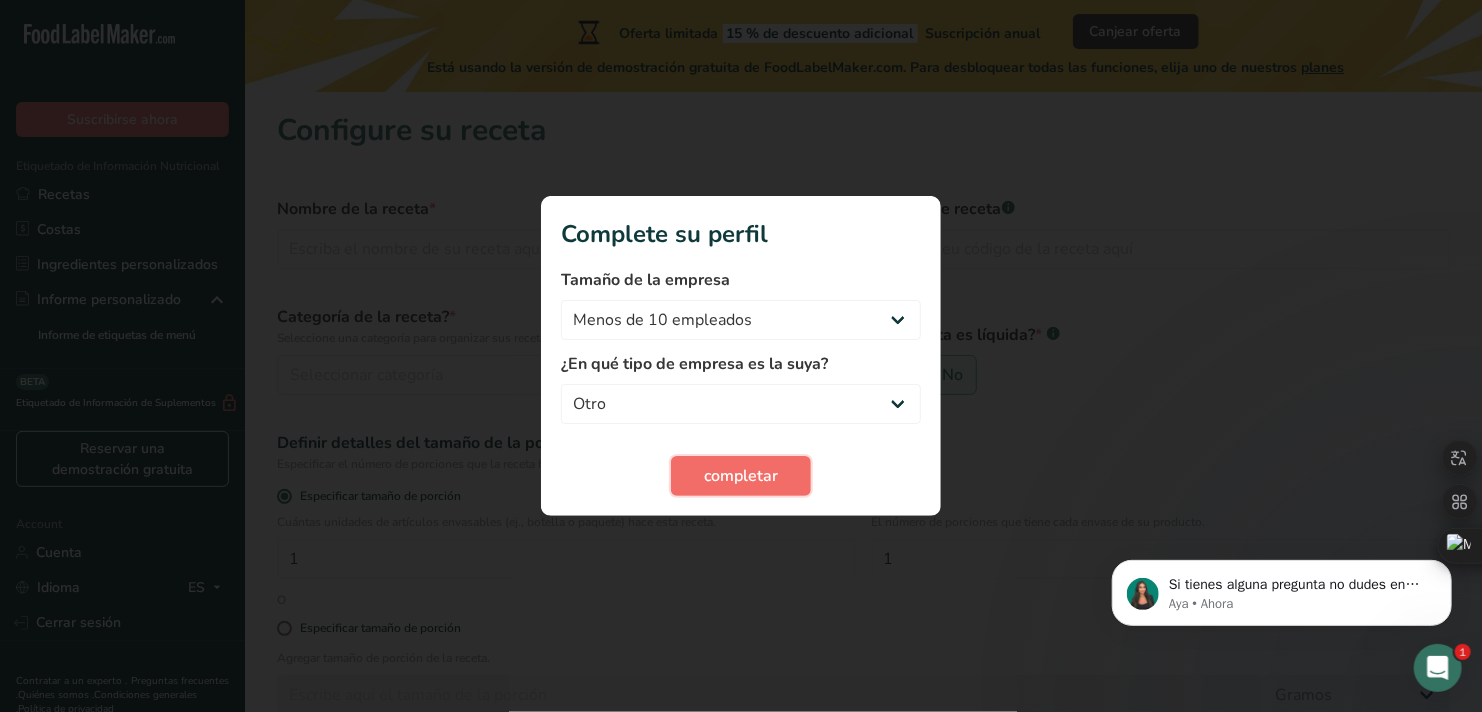 click on "completar" at bounding box center [741, 476] 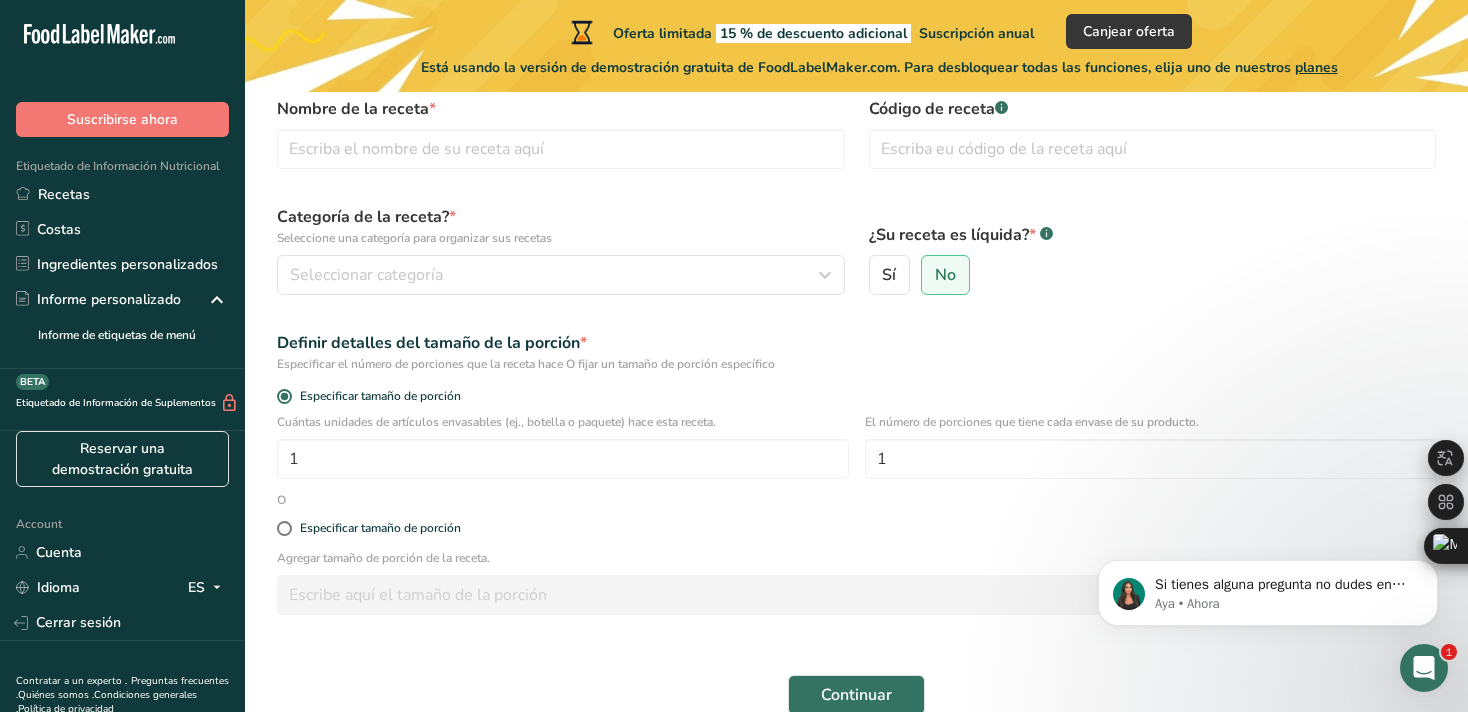 scroll, scrollTop: 0, scrollLeft: 0, axis: both 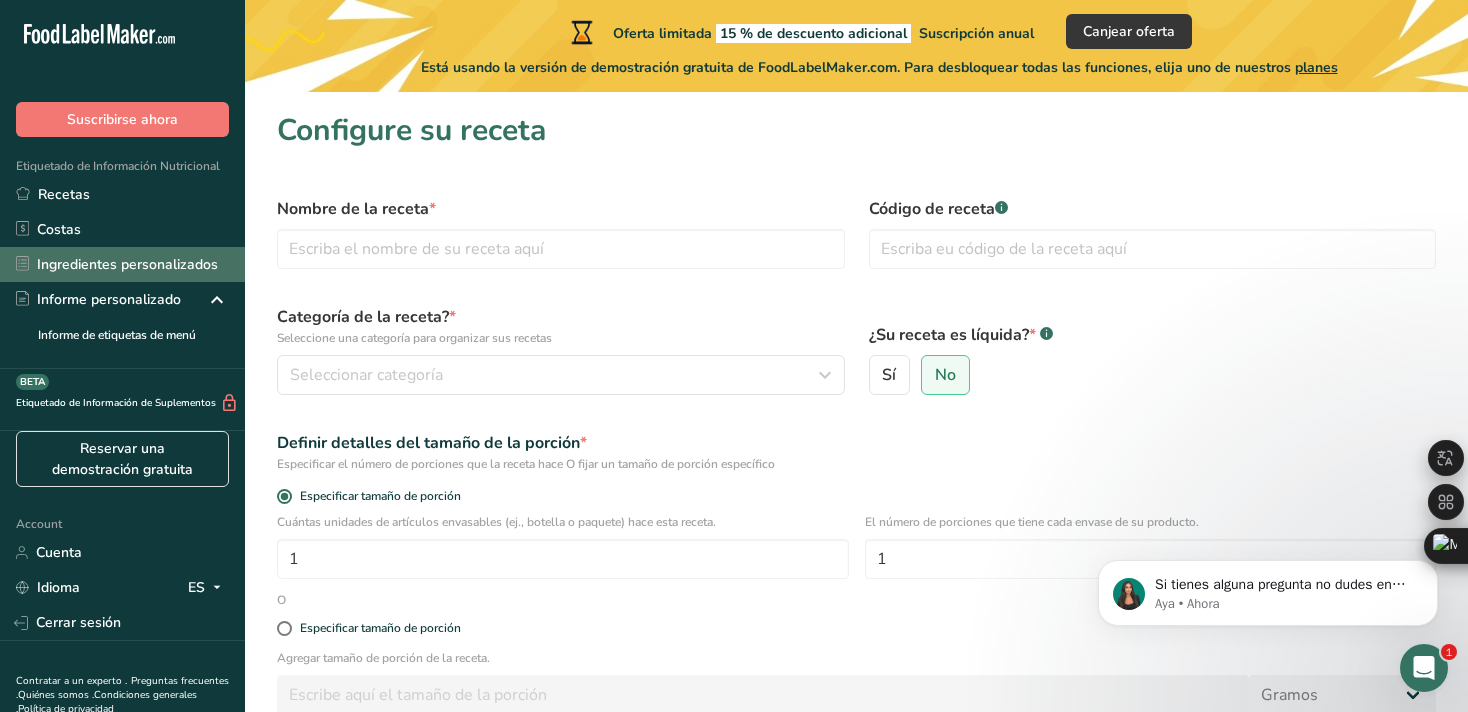 click on "Ingredientes personalizados" at bounding box center [122, 264] 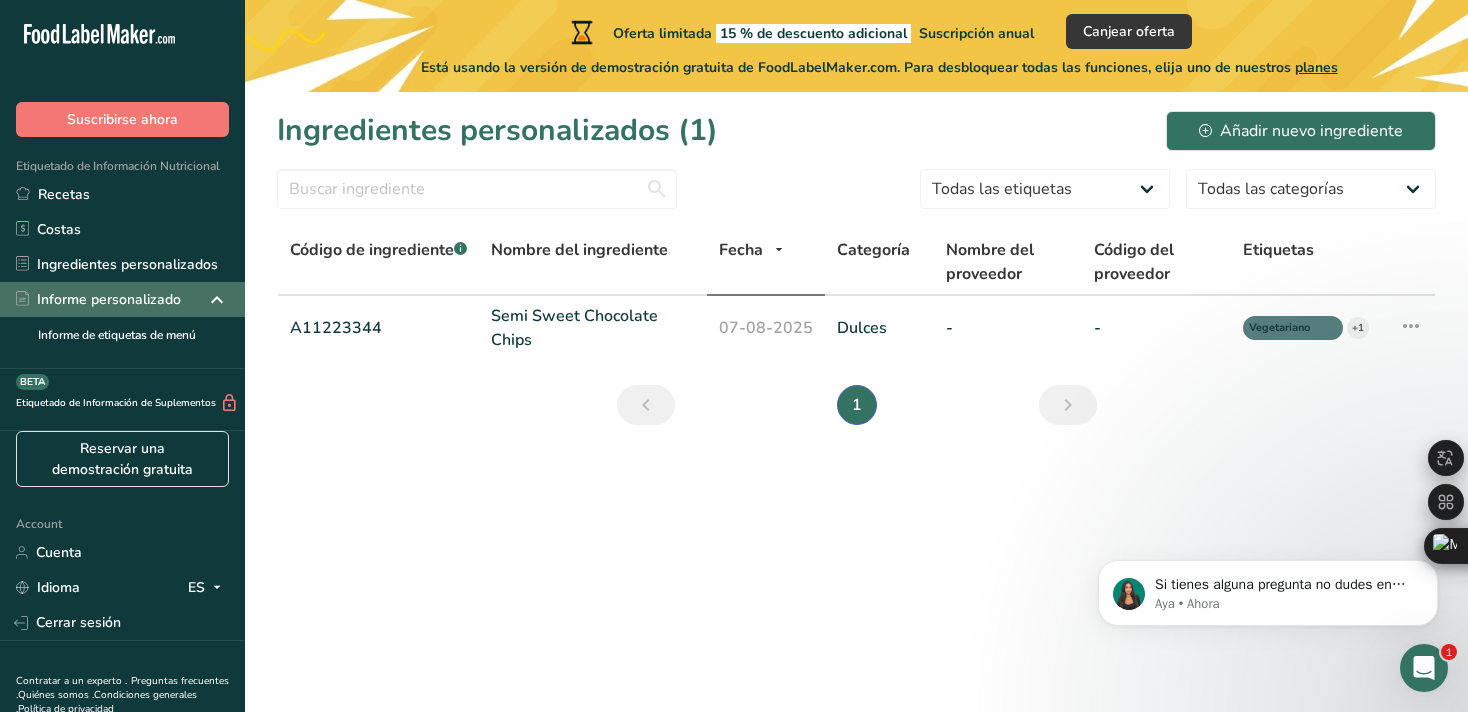 click on "Informe personalizado" at bounding box center (98, 299) 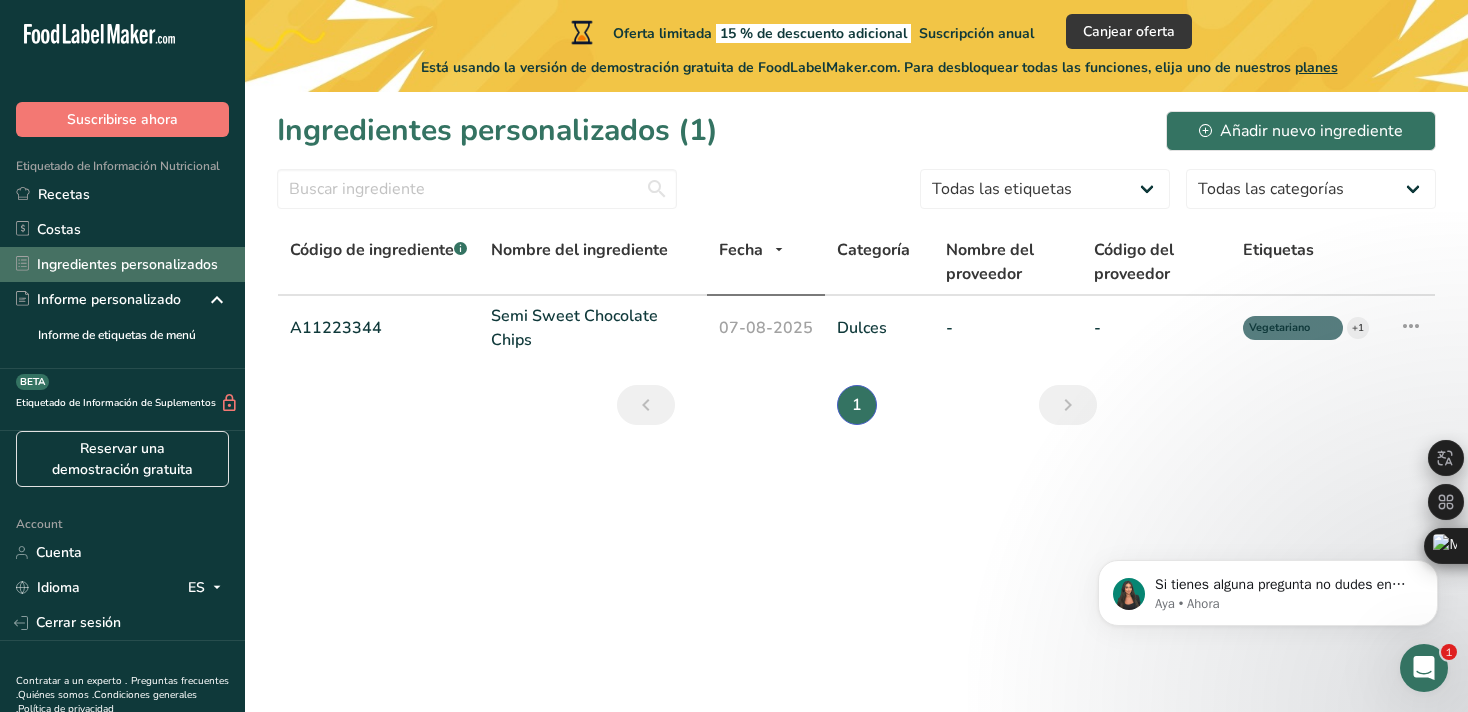 click on "Ingredientes personalizados" at bounding box center [122, 264] 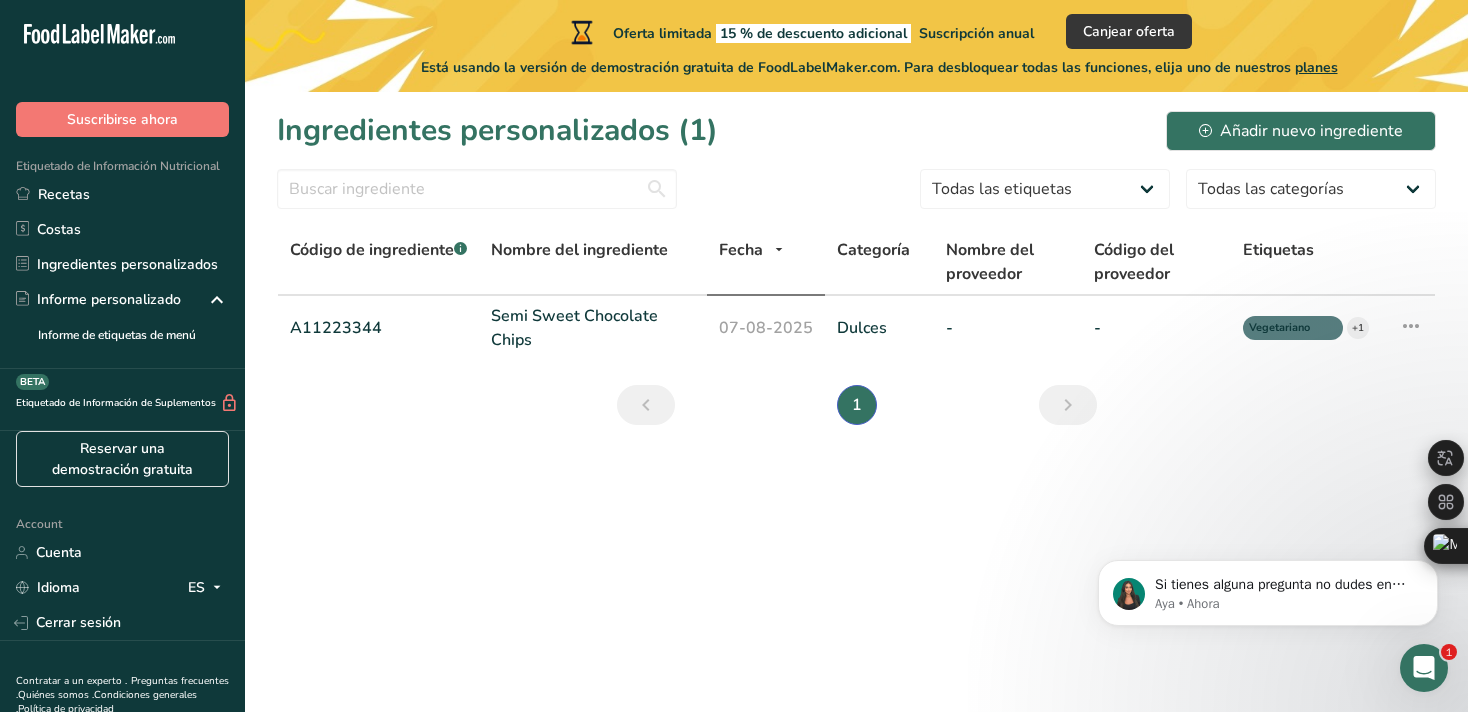 click on "Ingredientes personalizados
(1)
Añadir nuevo ingrediente
Todas las etiquetas
Fuente de antioxidantes
Efecto prebiótico
Fuente de omega 3
Proteína de origen vegetal
Libre de lácteos
Libre de gluten
Vegano
Vegetariano
Libre de soja
Fuente de grasas saludables
Fuente de vitaminas B
Orgánico
Certificado orgánico
No GMO
Kosher pareve
Kosher lácteo
Halal
Sin aditivos sintéticos
Etiqueta limpia" at bounding box center (856, 274) 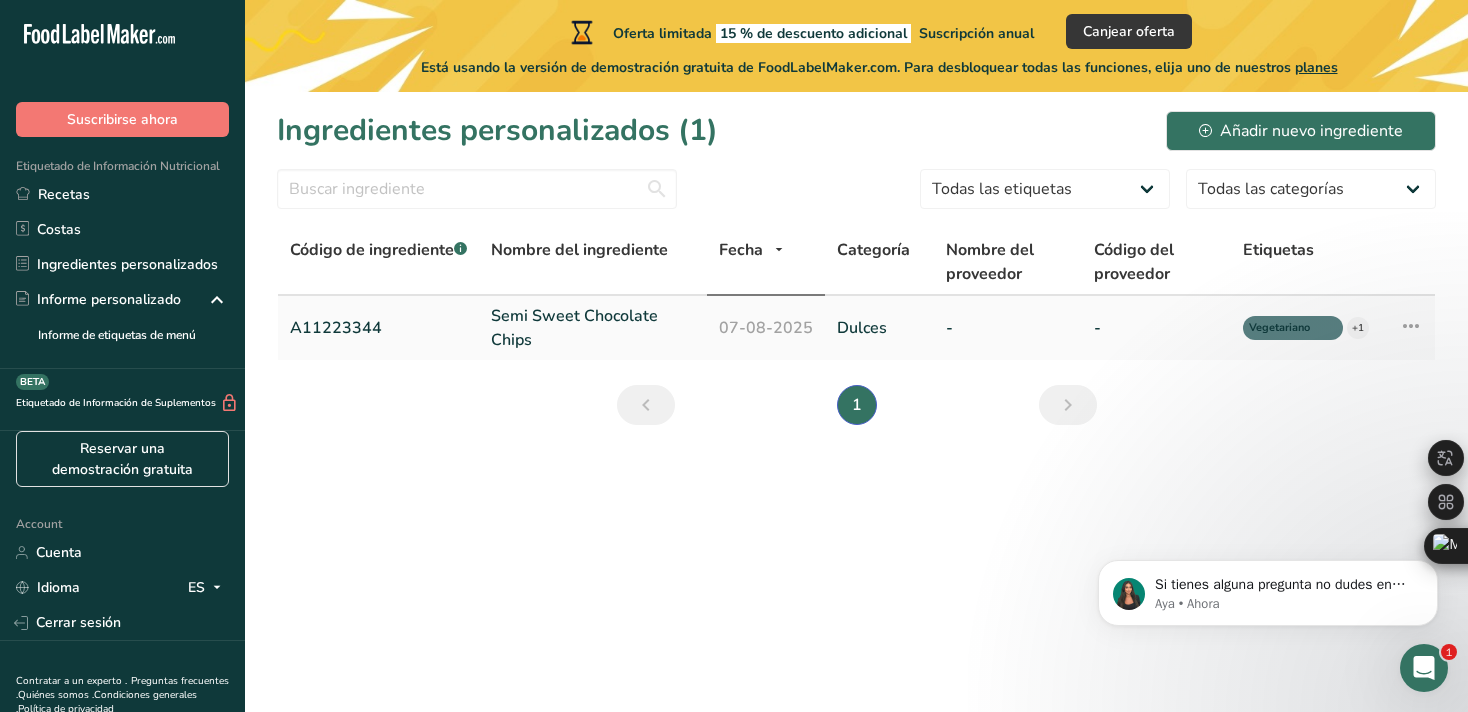 click on "Semi Sweet Chocolate Chips" at bounding box center [593, 328] 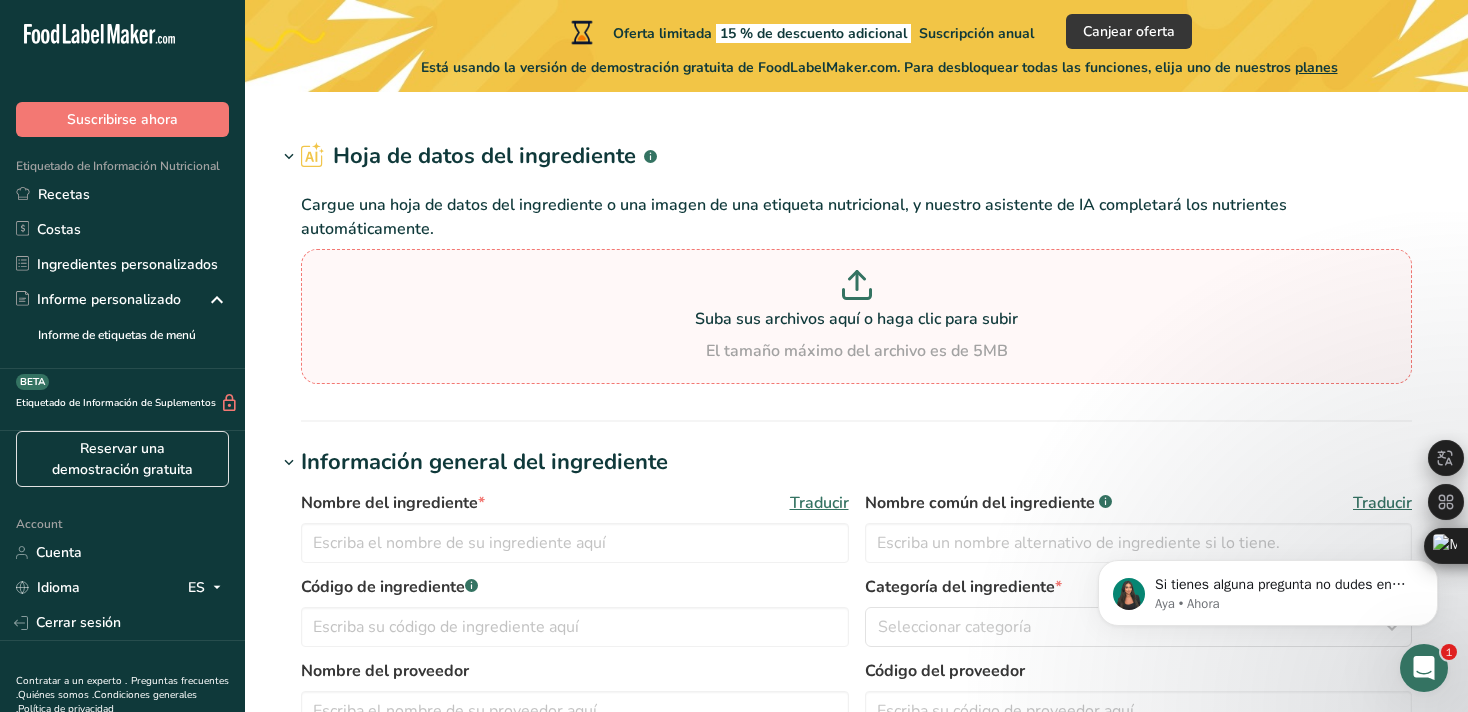 type on "Semi Sweet Chocolate Chips" 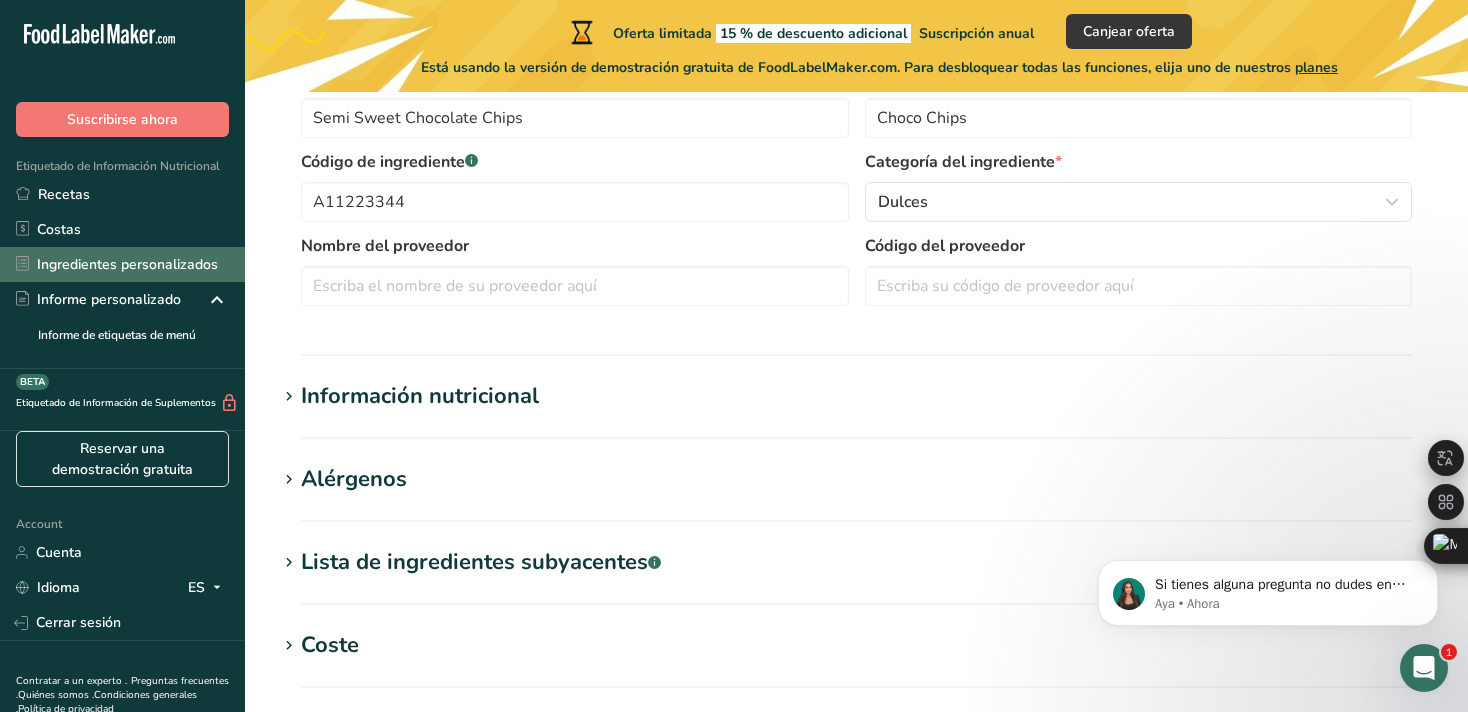 scroll, scrollTop: 436, scrollLeft: 0, axis: vertical 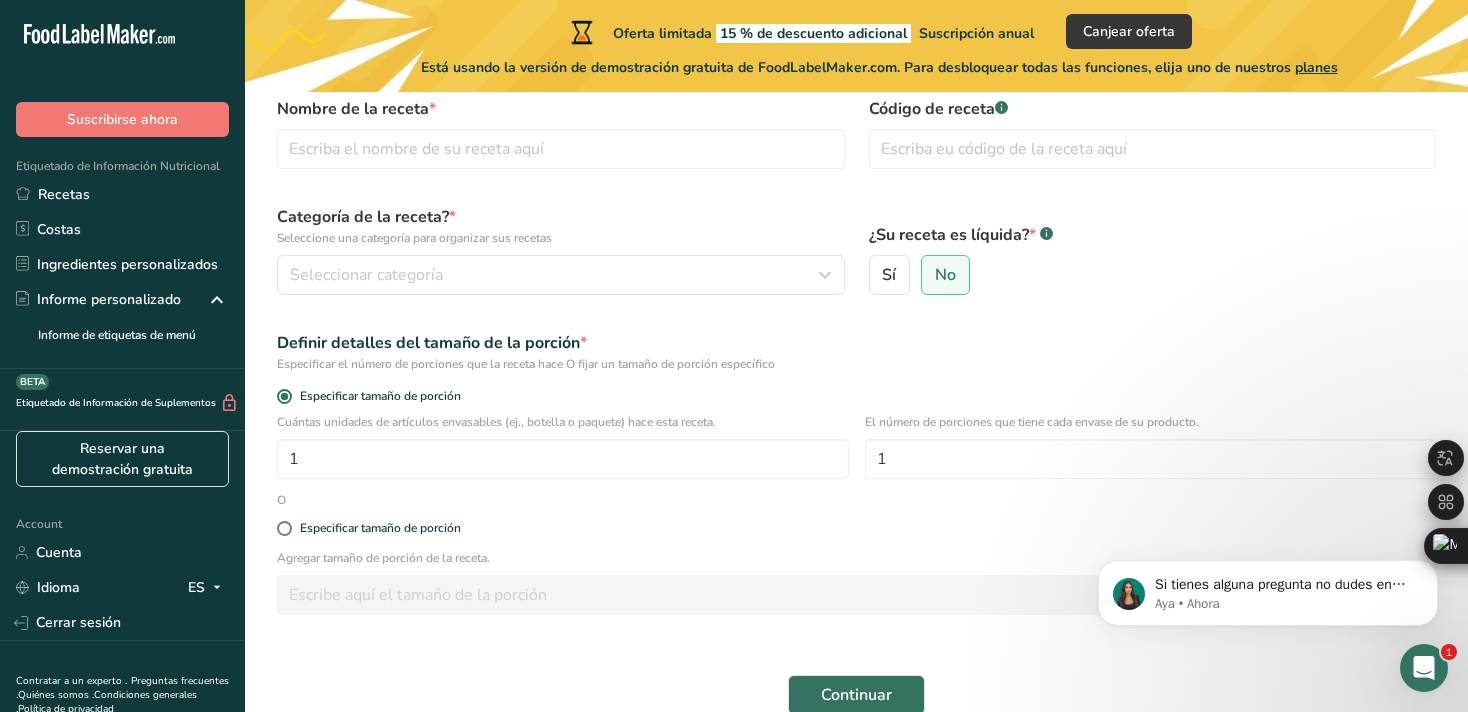 click on "Categoría de la receta? *
Seleccione una categoría para organizar sus recetas
Seleccionar categoría
Categorías estándar
Categorías personalizadas
.a-a{fill:#347362;}.b-a{fill:#fff;}
Productos de panadería
Bebidas
Confitería
Comidas cocinadas, ensaladas y salsas
Lácteos
Aperitivos
Añadir nueva categoría" at bounding box center (561, 250) 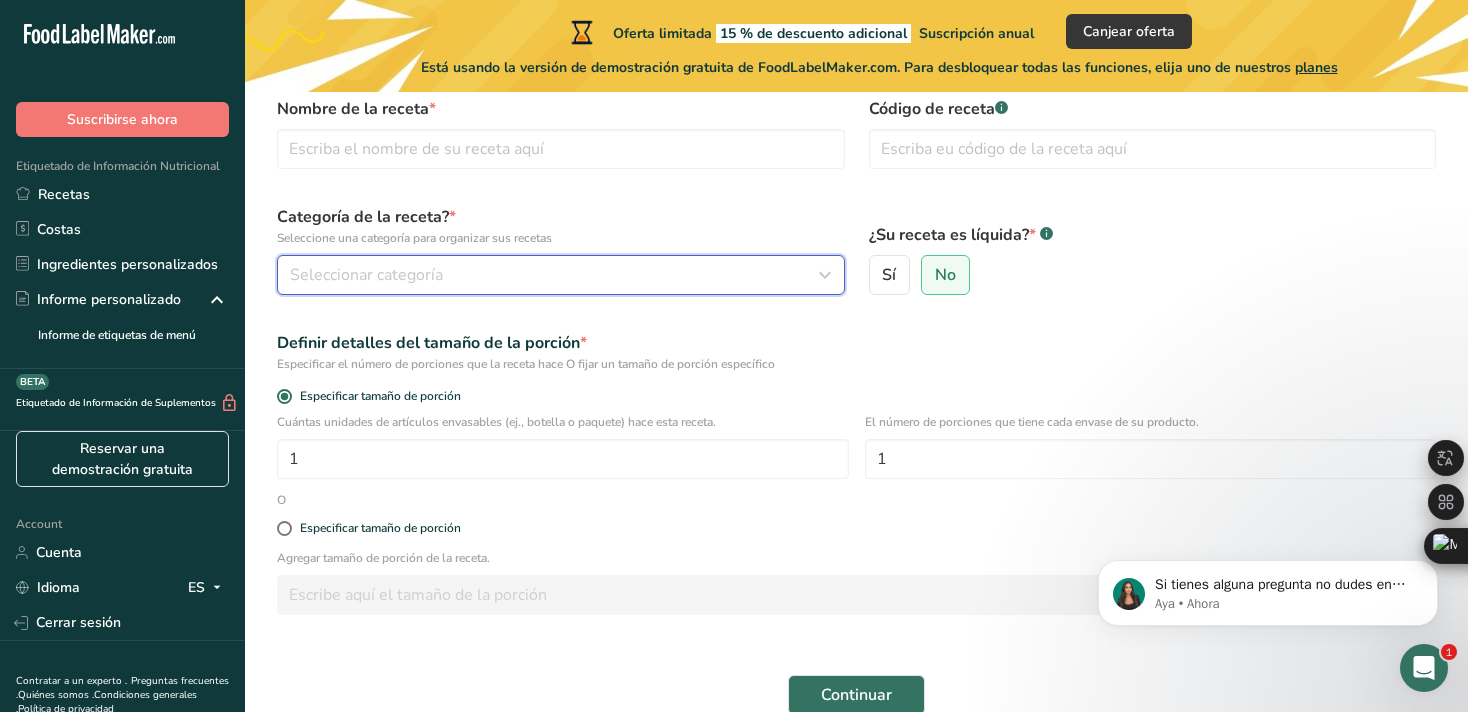 click on "Seleccionar categoría" at bounding box center (555, 275) 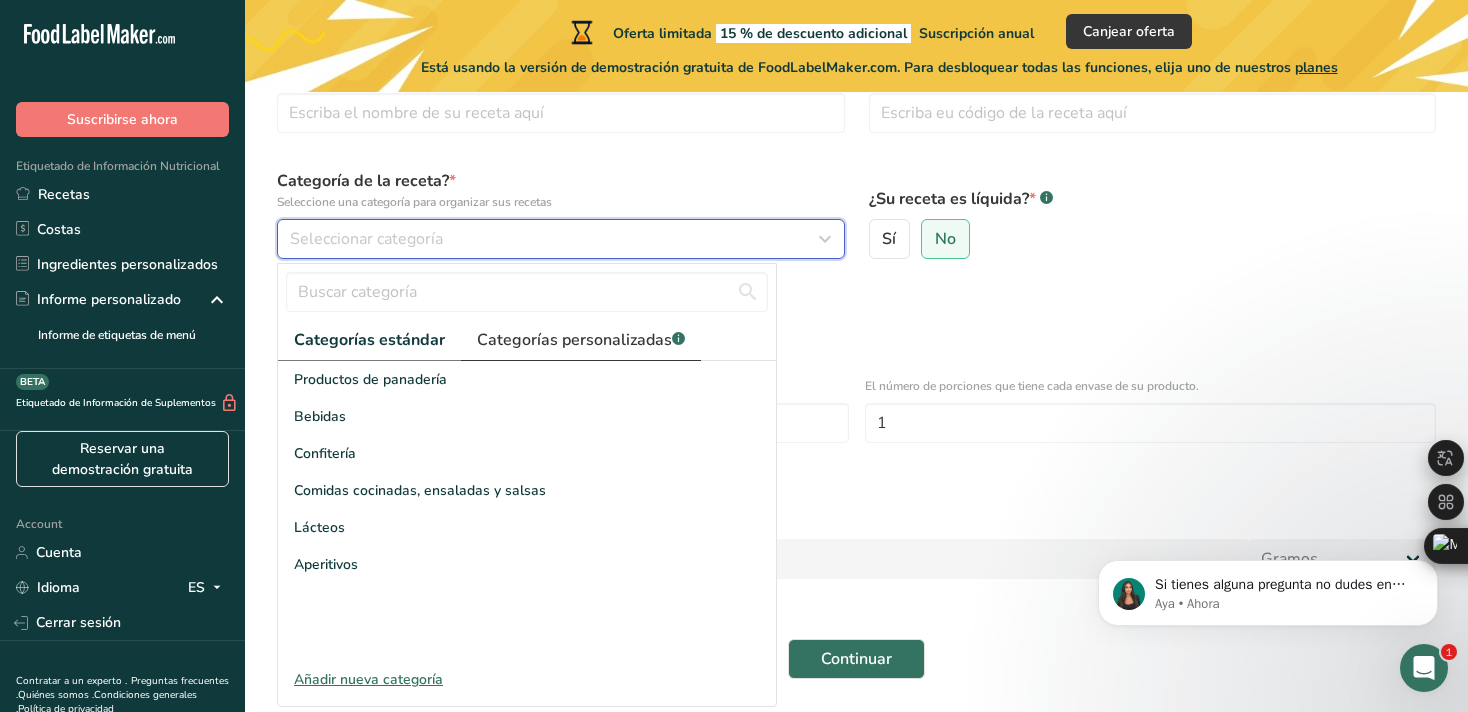scroll, scrollTop: 199, scrollLeft: 0, axis: vertical 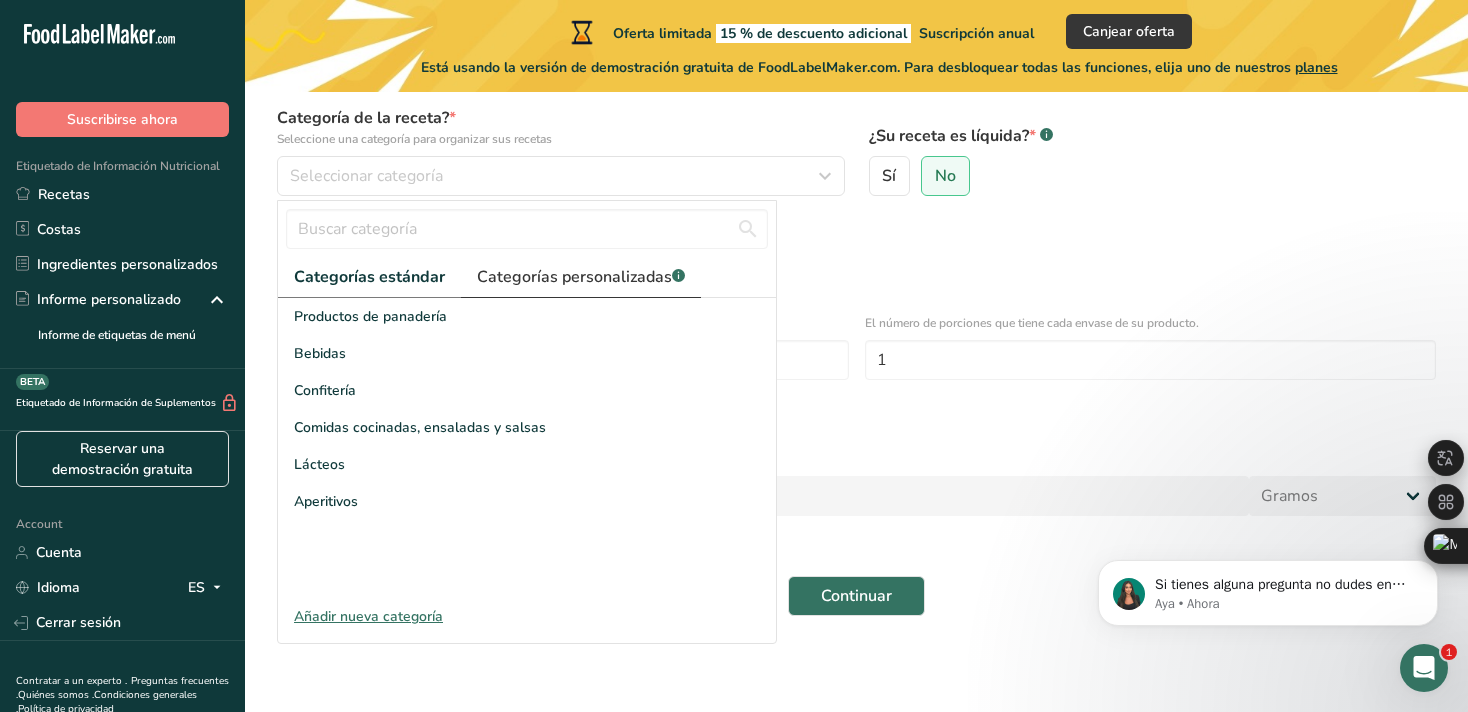 click on "Categorías personalizadas
.a-a{fill:#347362;}.b-a{fill:#fff;}" at bounding box center [581, 277] 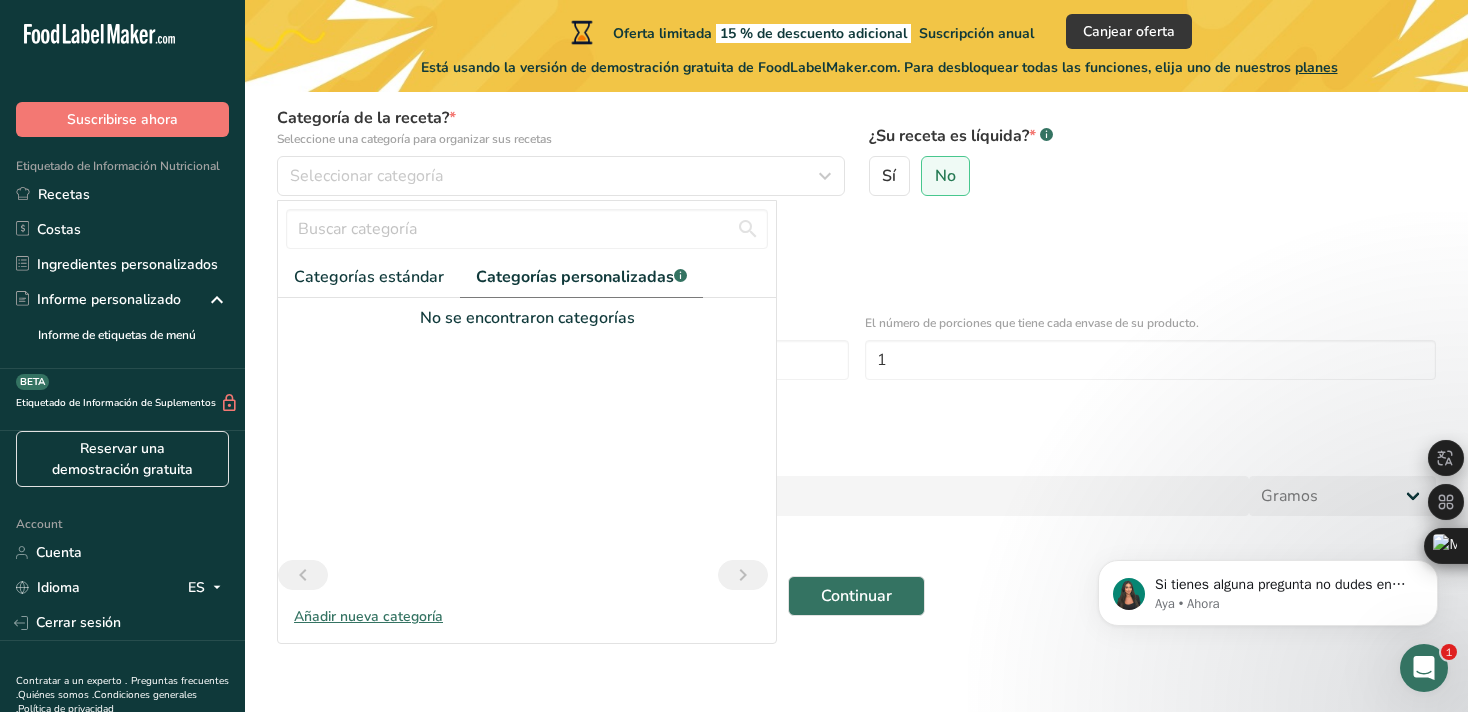 click on "No se encontraron categorías" at bounding box center (527, 318) 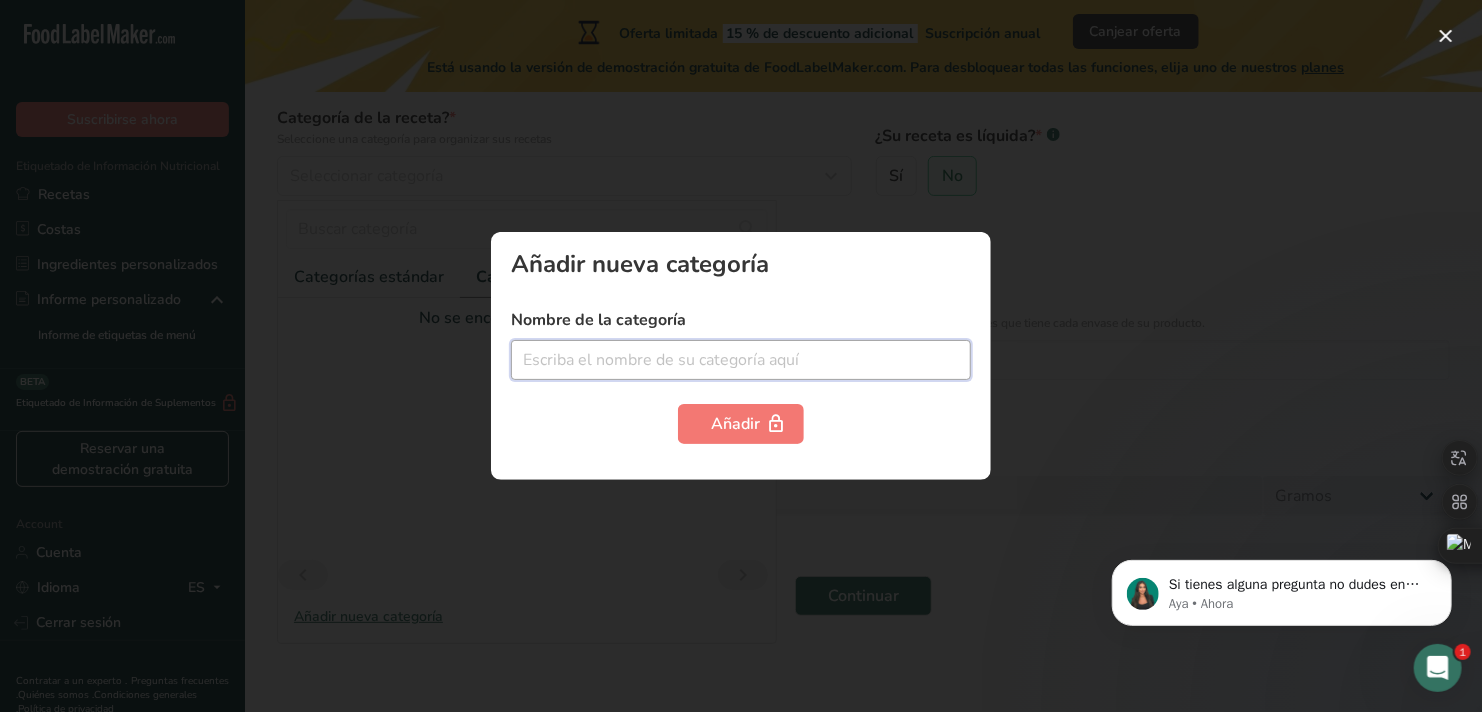 click at bounding box center [741, 360] 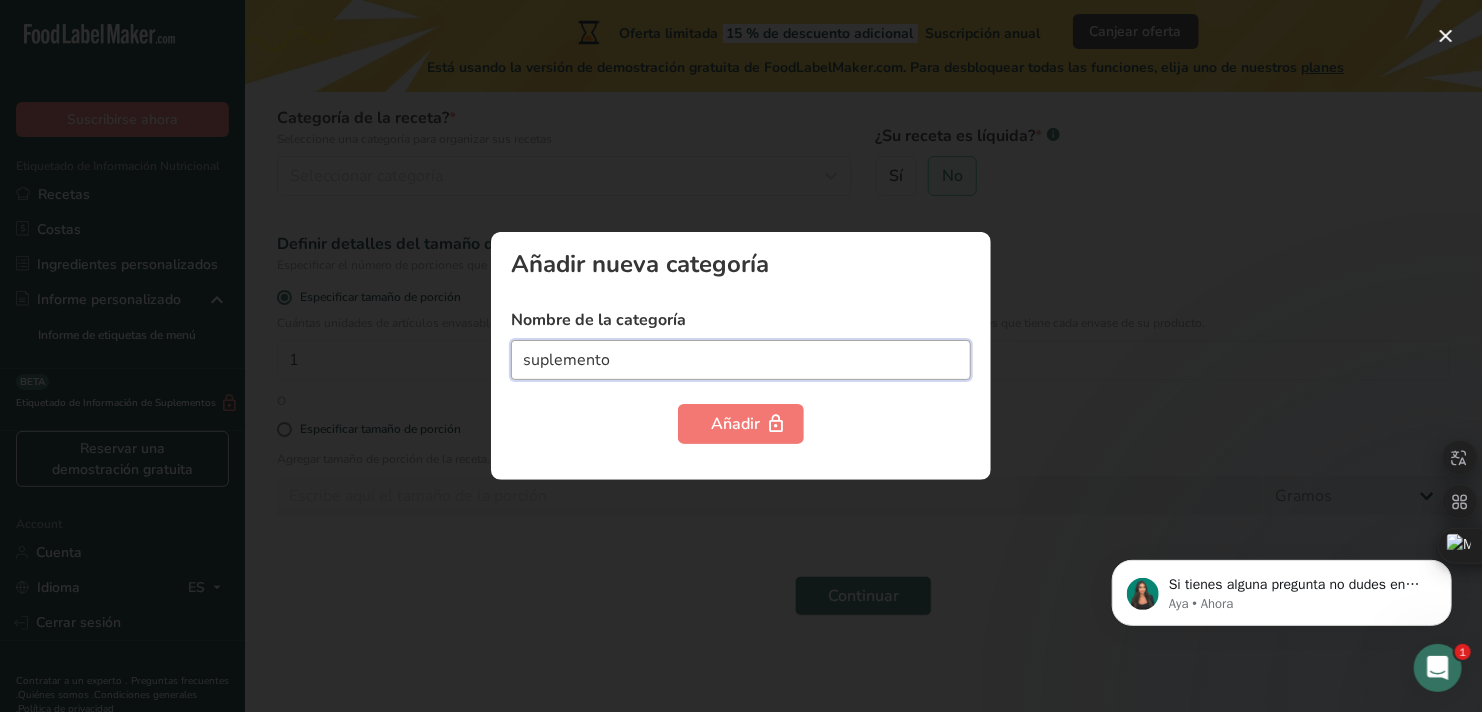 type on "suplemento" 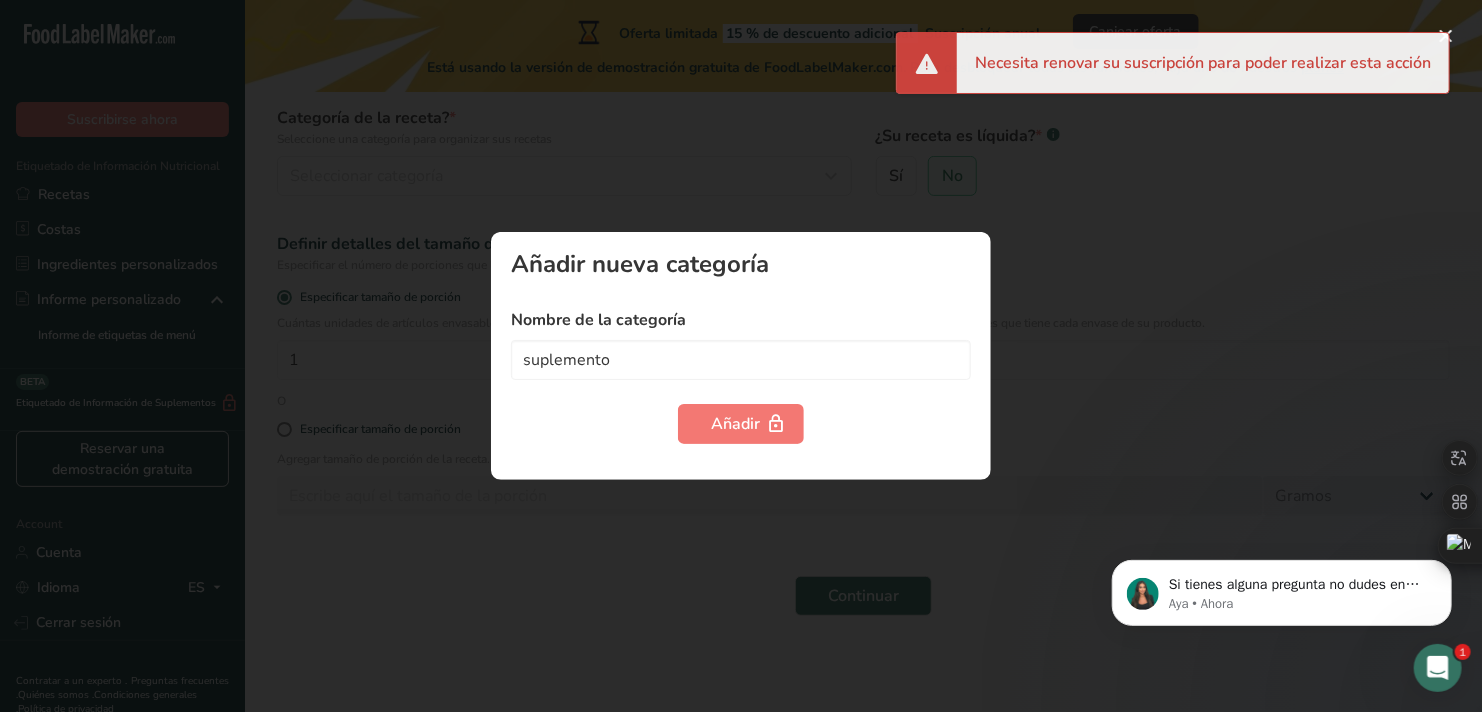 click at bounding box center [741, 356] 